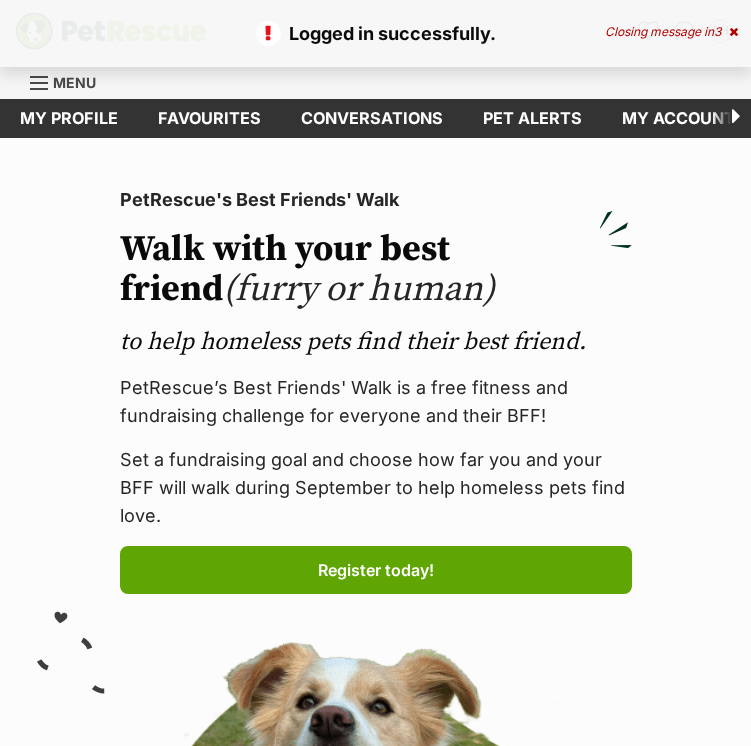 scroll, scrollTop: 0, scrollLeft: 0, axis: both 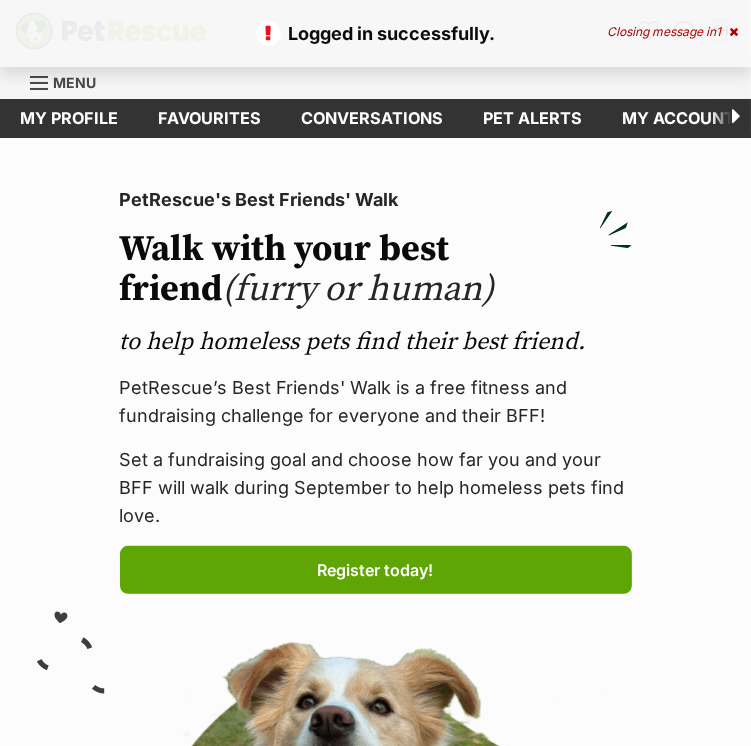 click at bounding box center [733, 32] 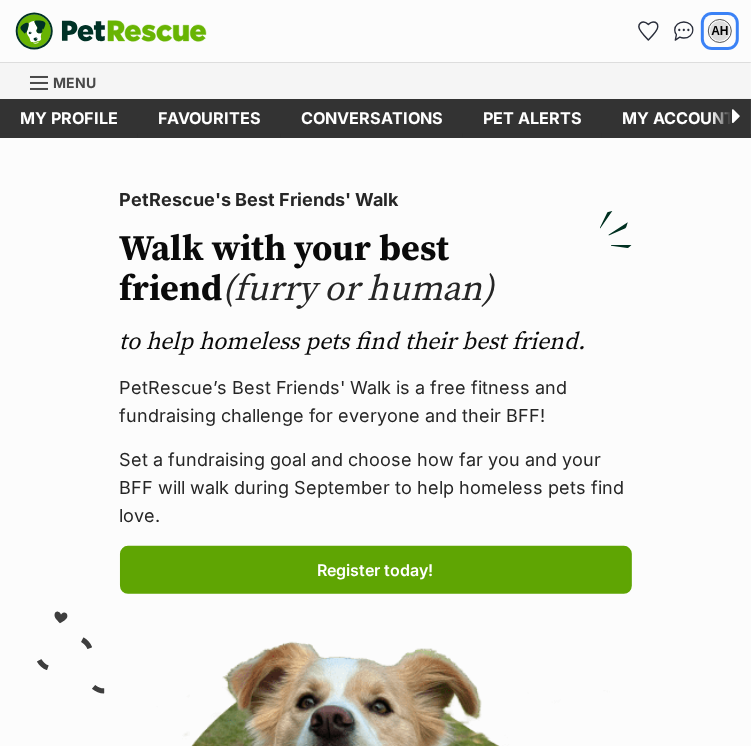 click on "AH" at bounding box center (720, 31) 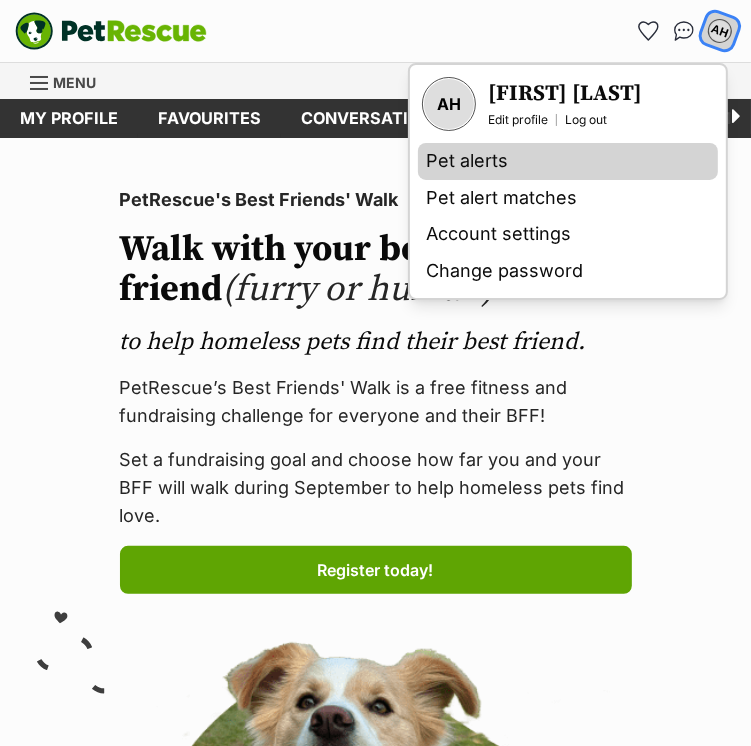 scroll, scrollTop: 0, scrollLeft: 0, axis: both 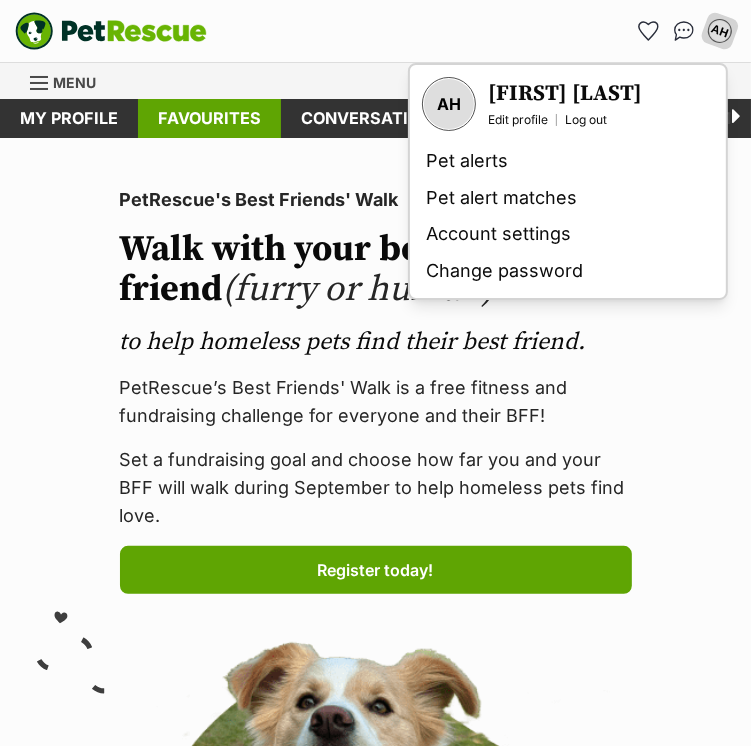 click on "Favourites" at bounding box center (209, 118) 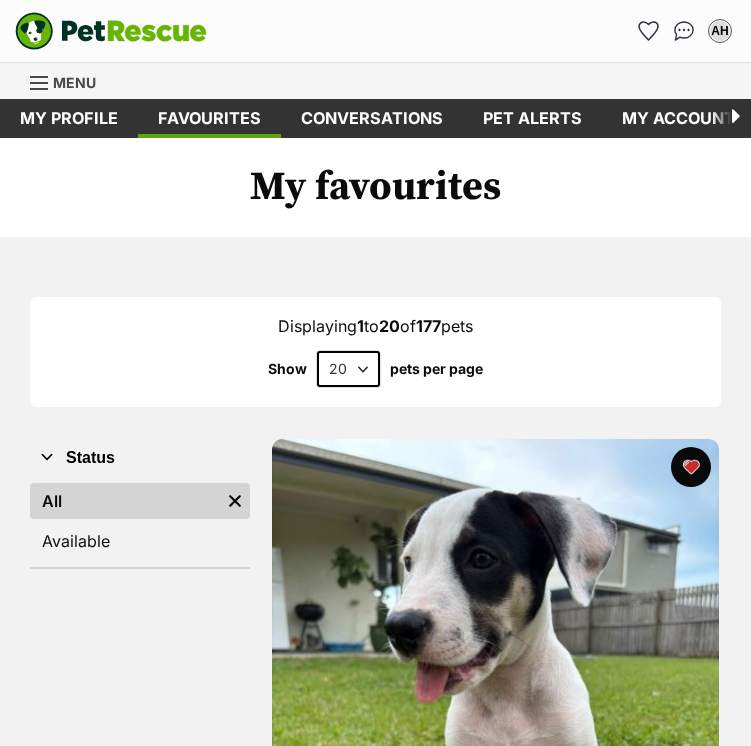 scroll, scrollTop: 0, scrollLeft: 0, axis: both 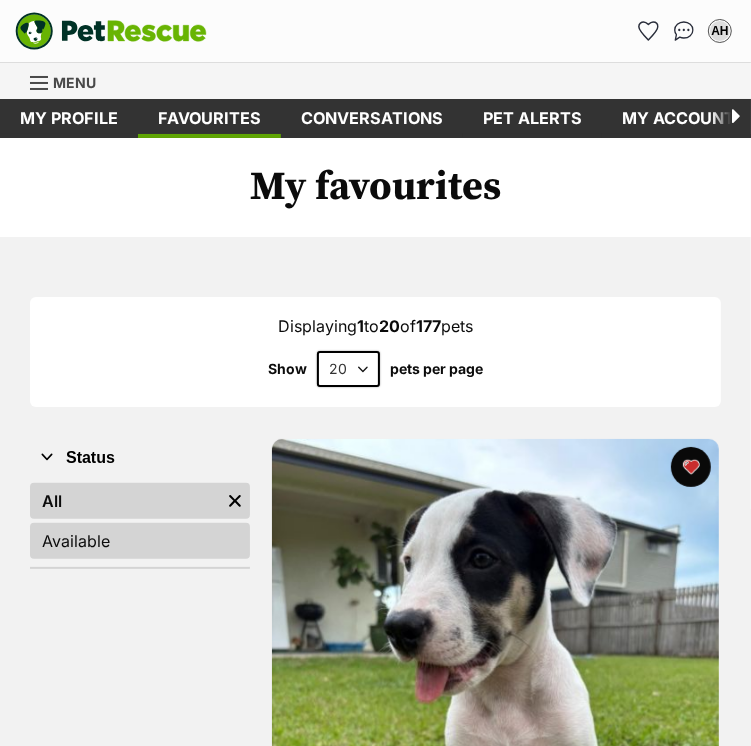 click on "Available" at bounding box center [140, 541] 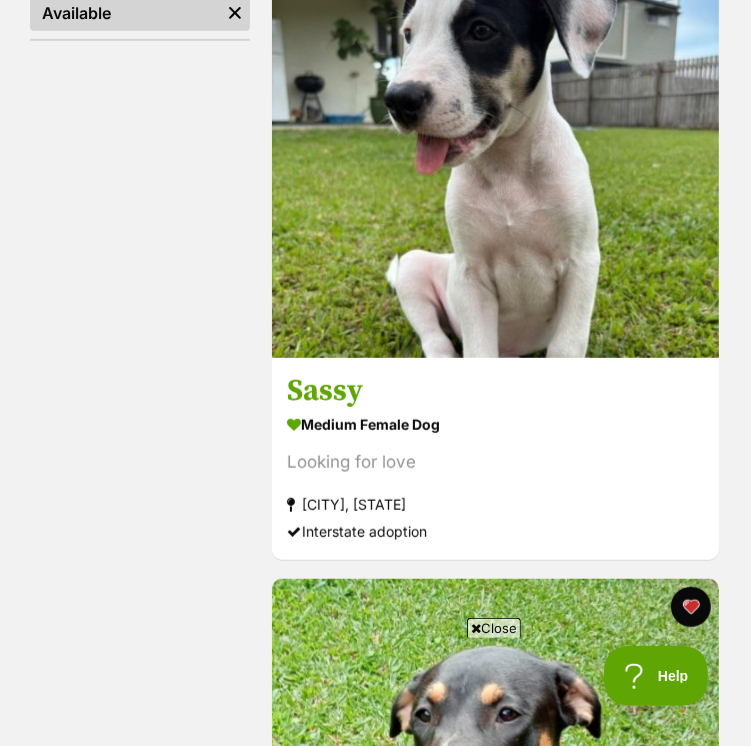 scroll, scrollTop: 0, scrollLeft: 0, axis: both 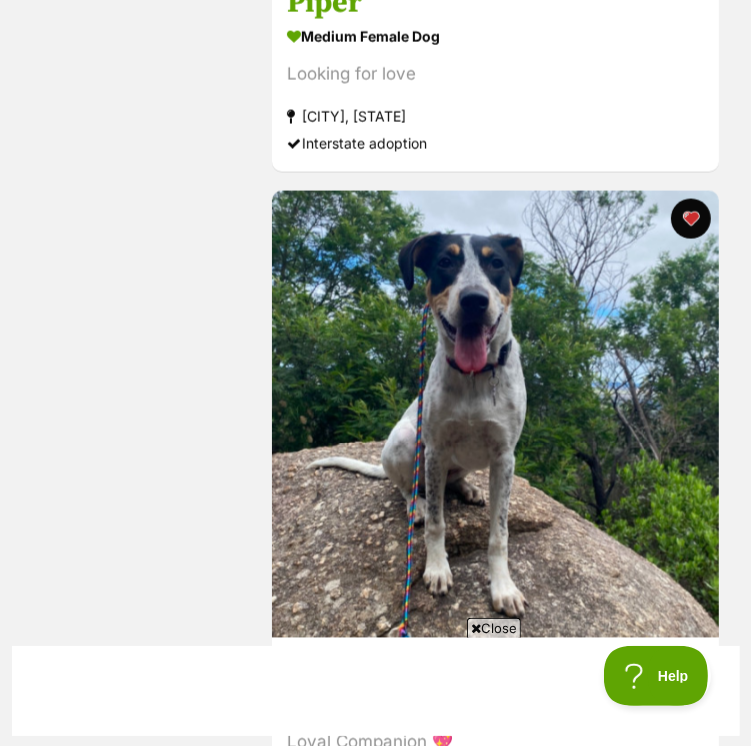 click at bounding box center (476, 628) 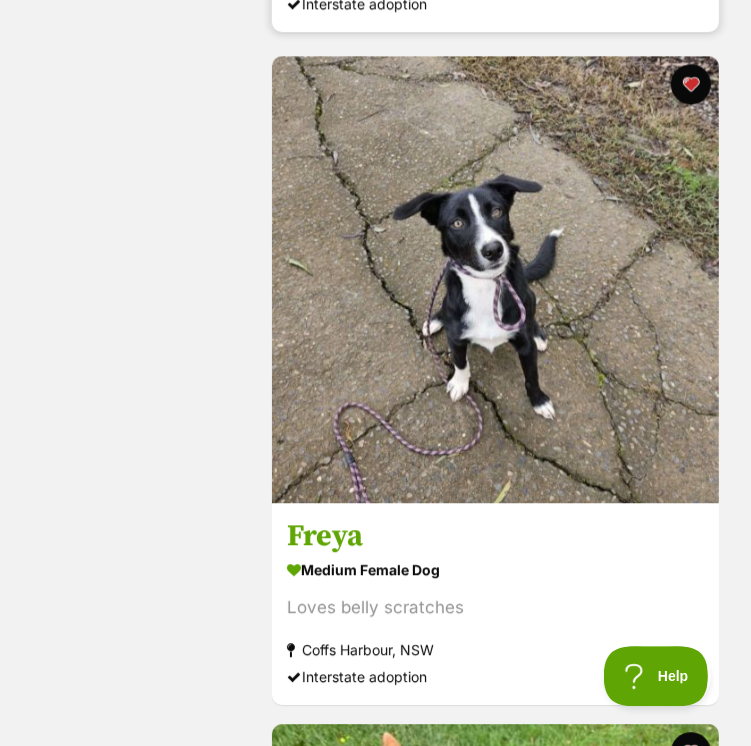 scroll, scrollTop: 2428, scrollLeft: 0, axis: vertical 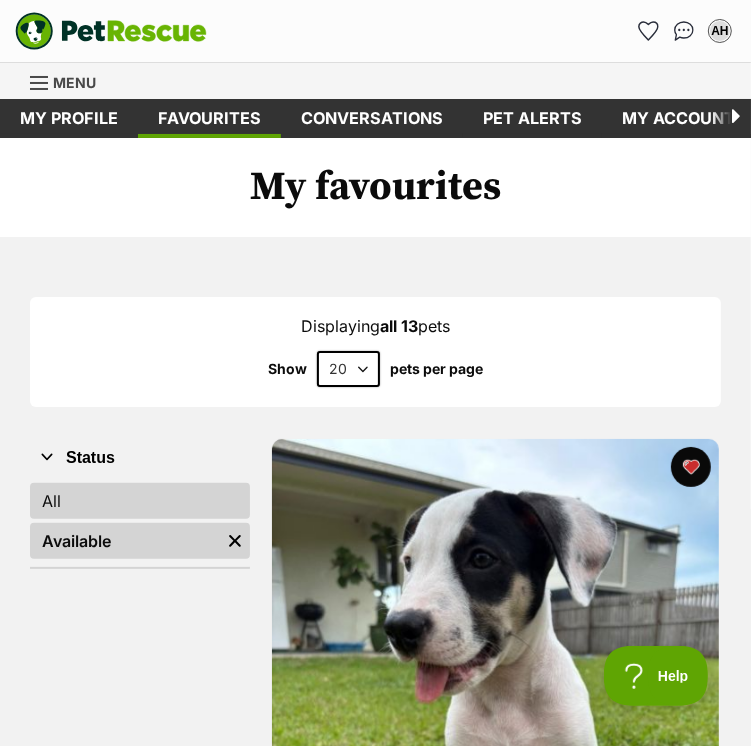 click on "All" at bounding box center (140, 501) 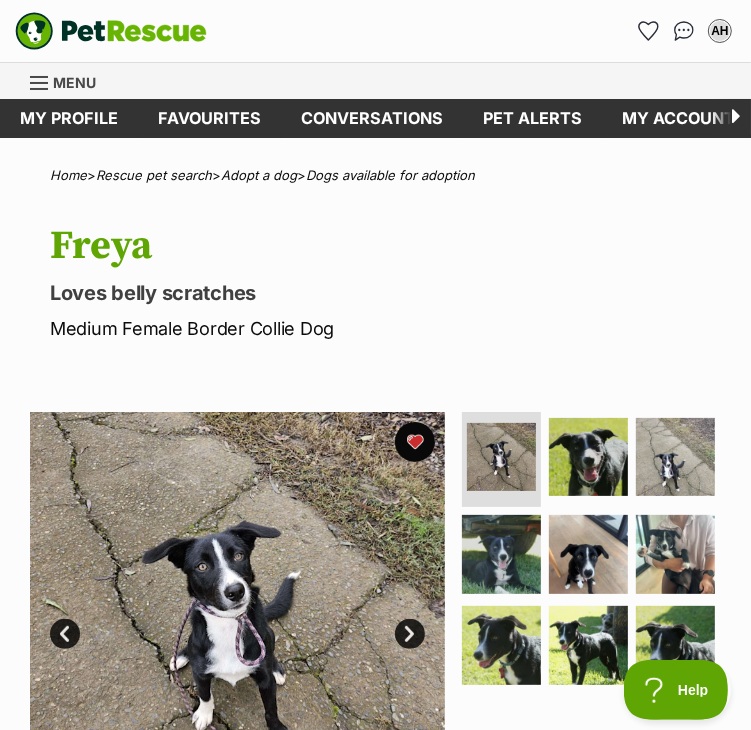 scroll, scrollTop: 0, scrollLeft: 0, axis: both 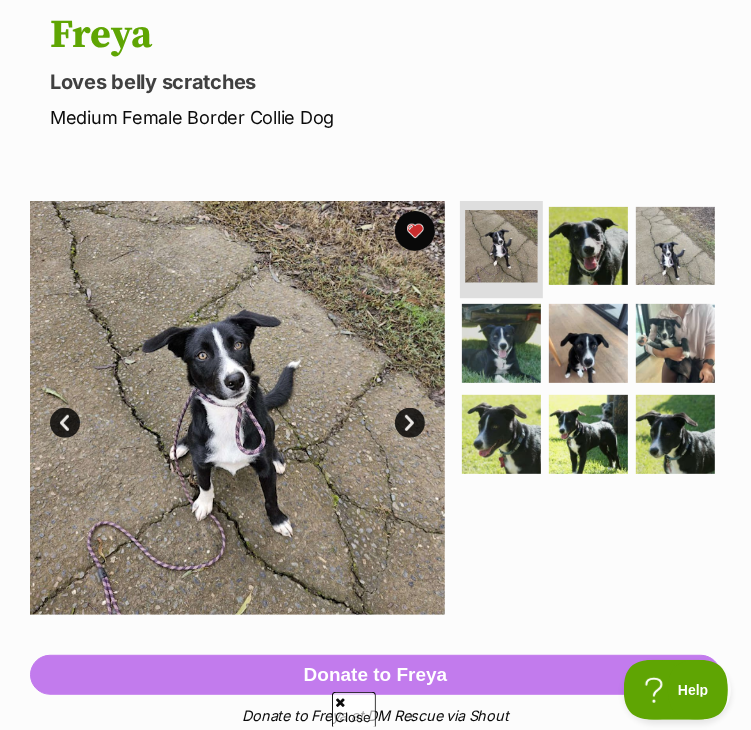 click at bounding box center [502, 246] 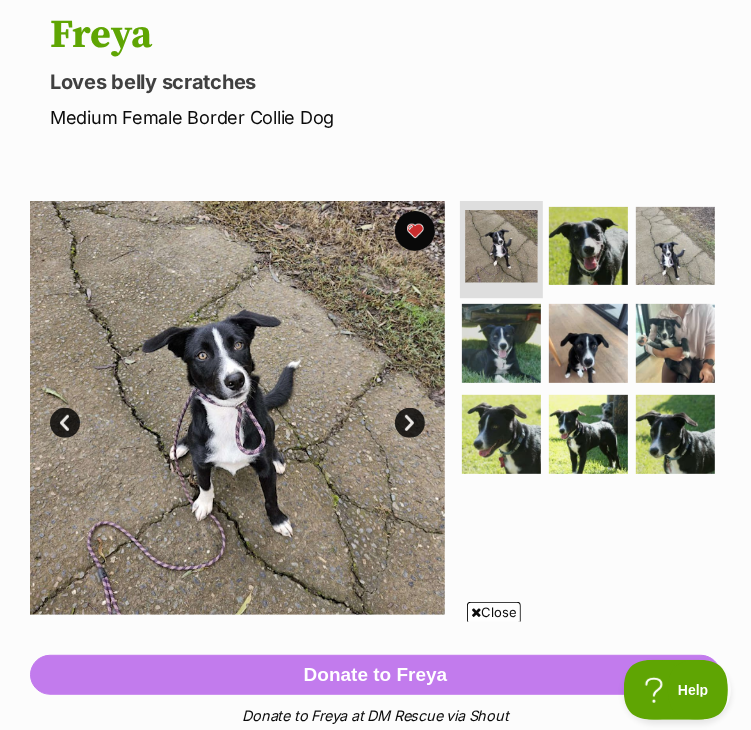 scroll, scrollTop: 0, scrollLeft: 0, axis: both 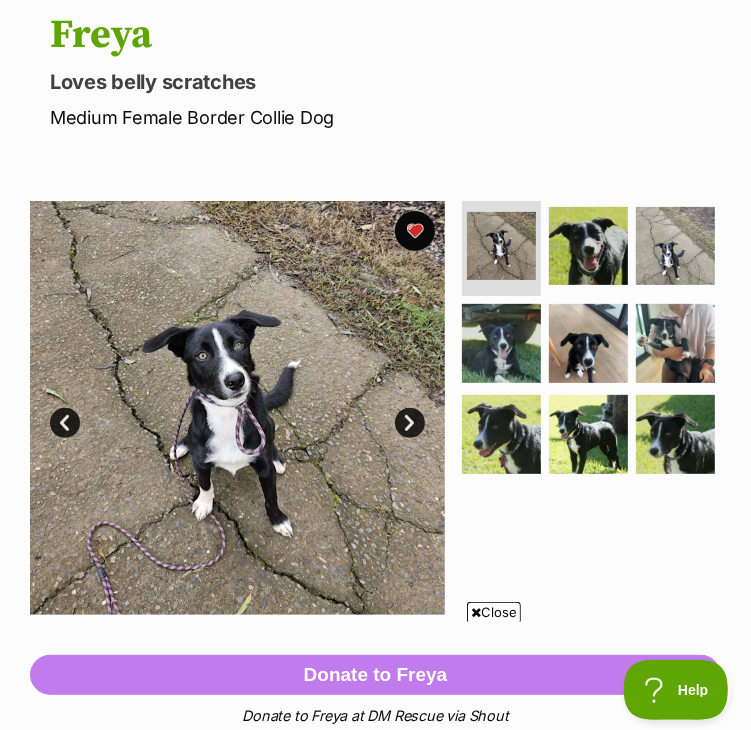 click on "Next" at bounding box center (410, 423) 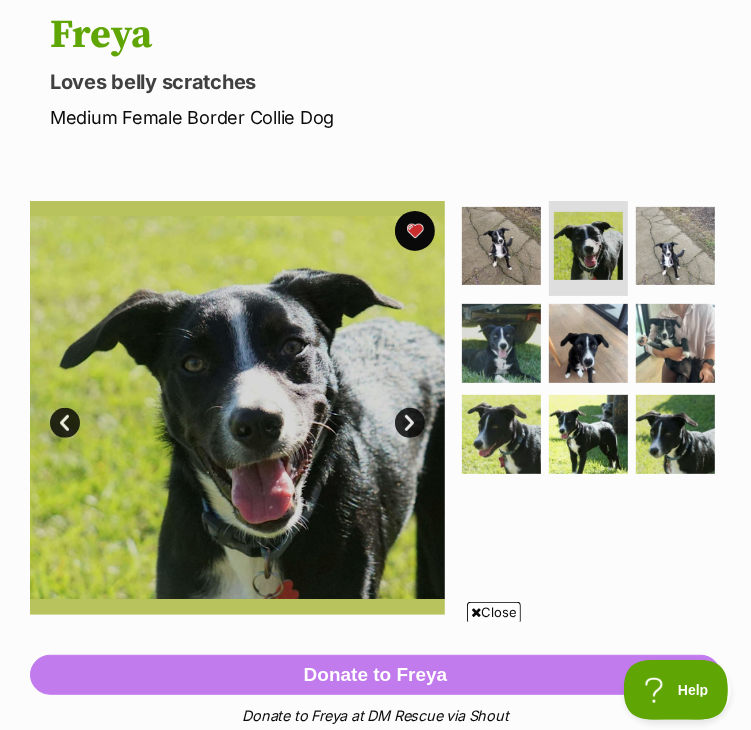click on "Next" at bounding box center (410, 423) 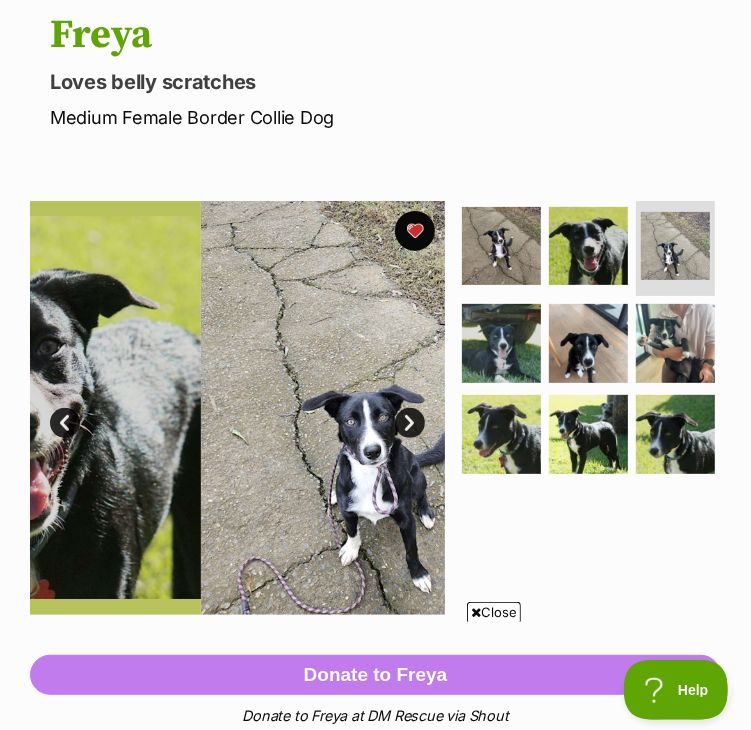 scroll, scrollTop: 0, scrollLeft: 0, axis: both 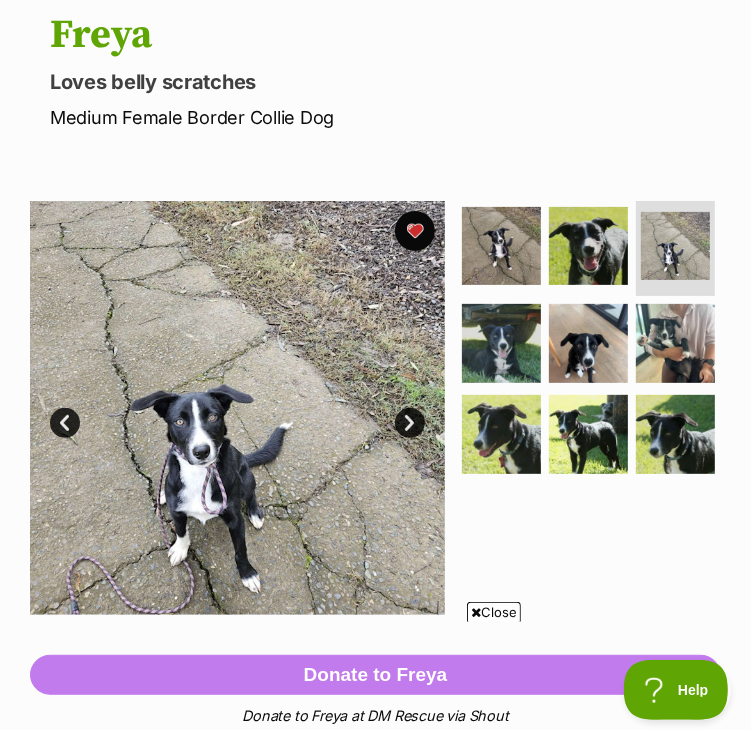 click on "Next" at bounding box center [410, 423] 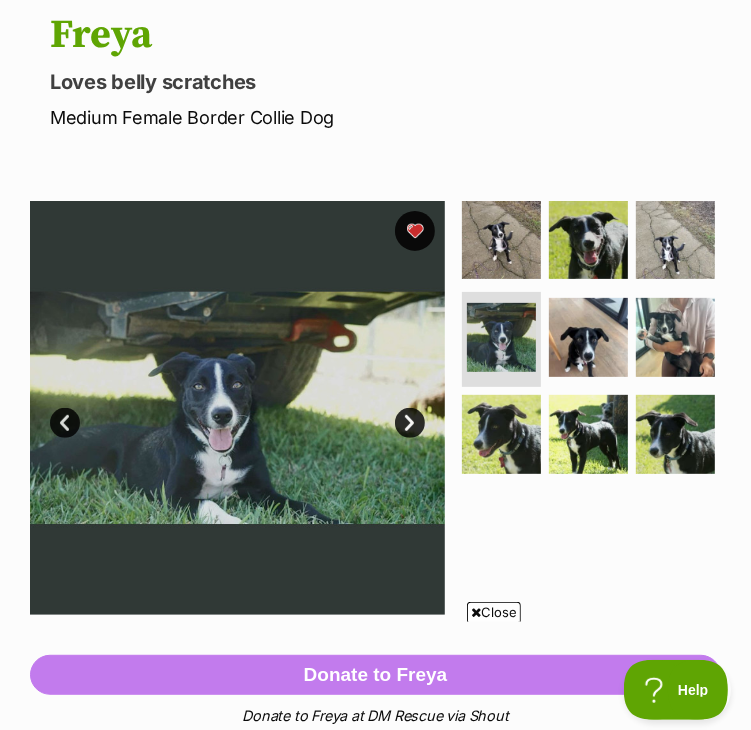 click on "Next" at bounding box center [410, 423] 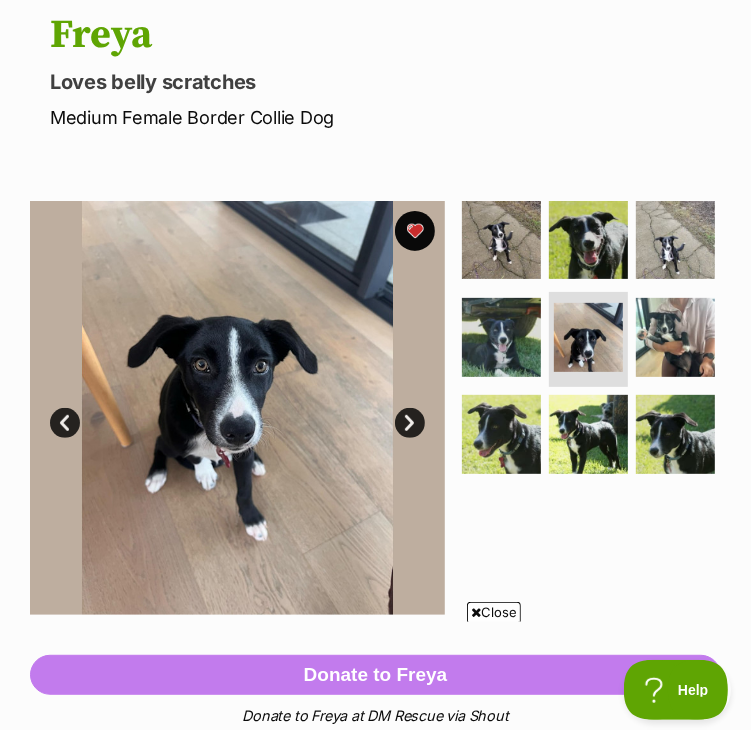 click on "Next" at bounding box center [410, 423] 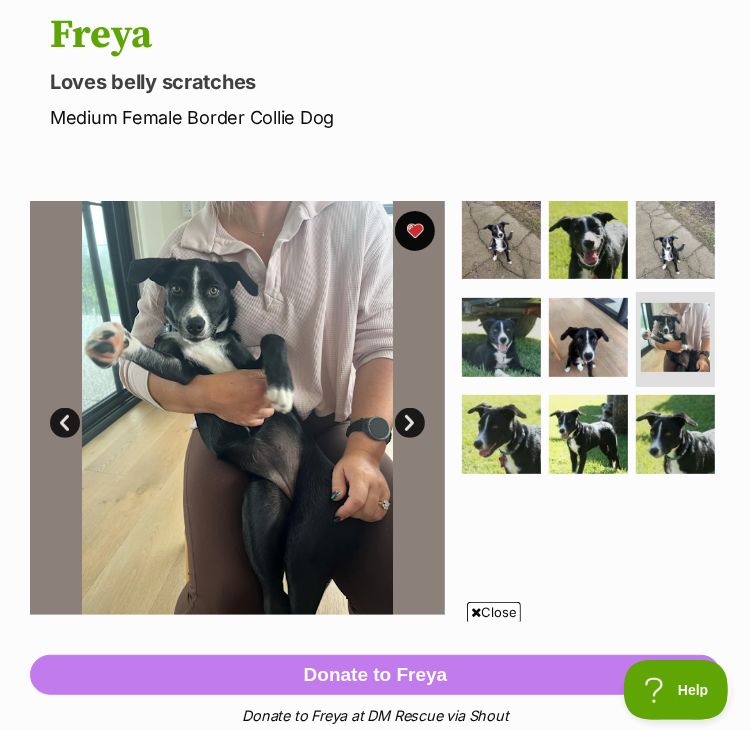click on "Next" at bounding box center [410, 423] 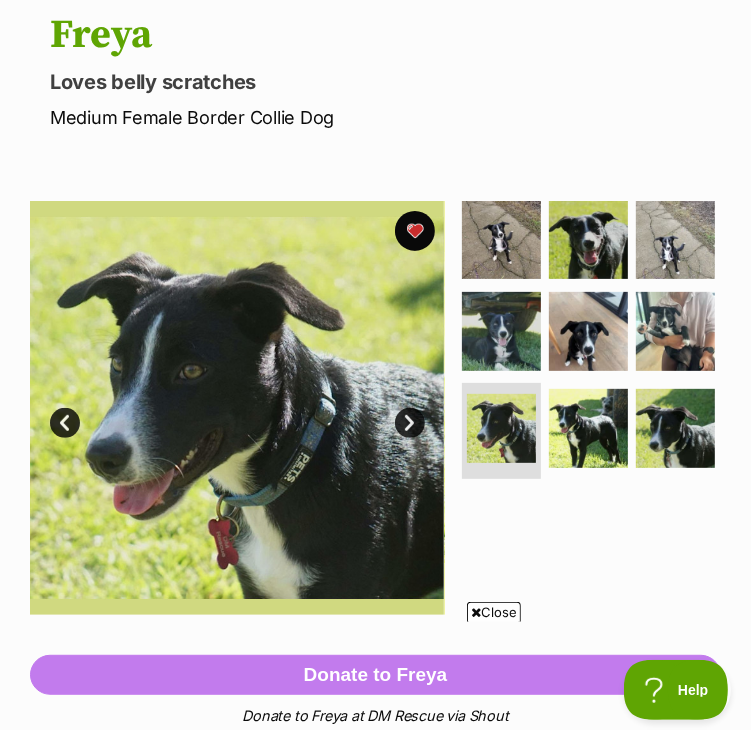 click on "Next" at bounding box center (410, 423) 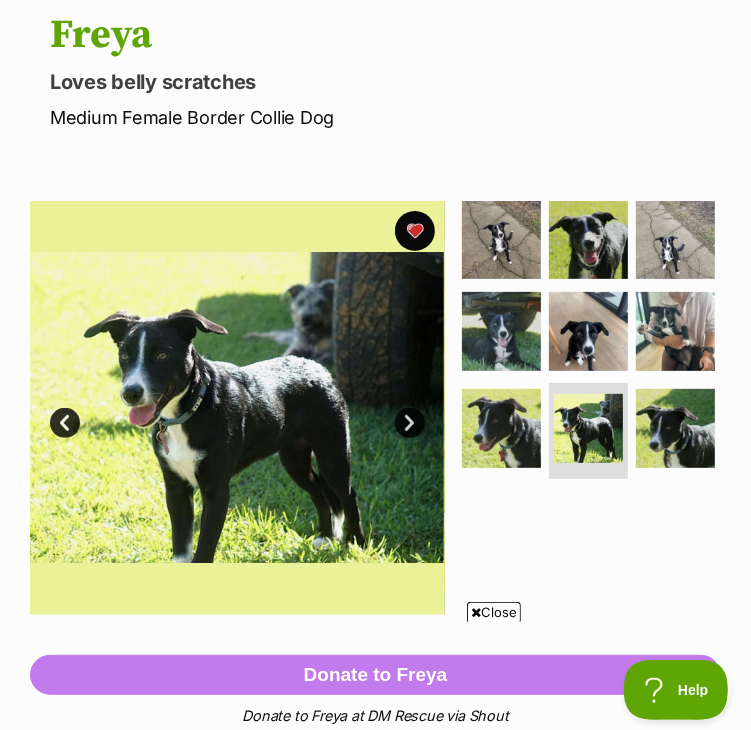 click on "Next" at bounding box center [410, 423] 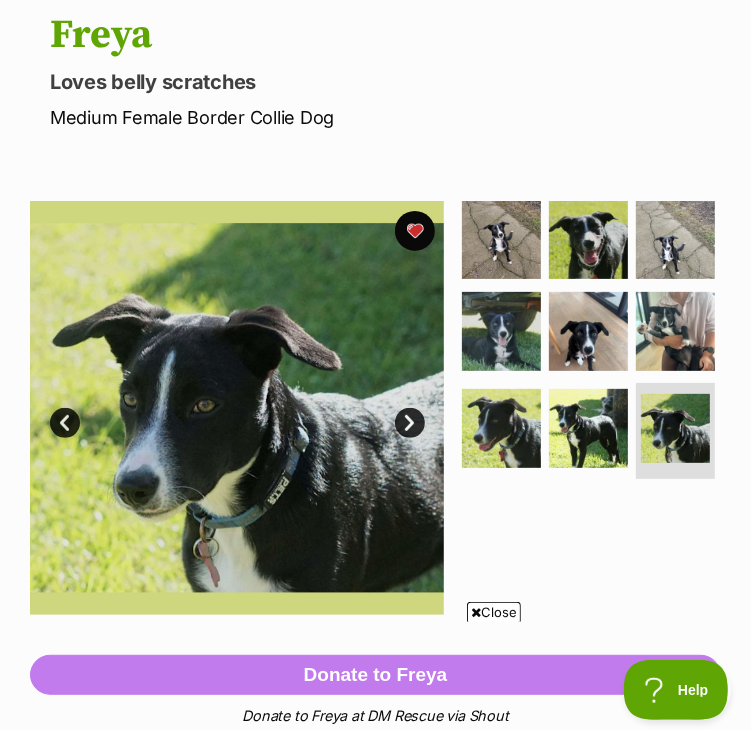click on "Next" at bounding box center [410, 423] 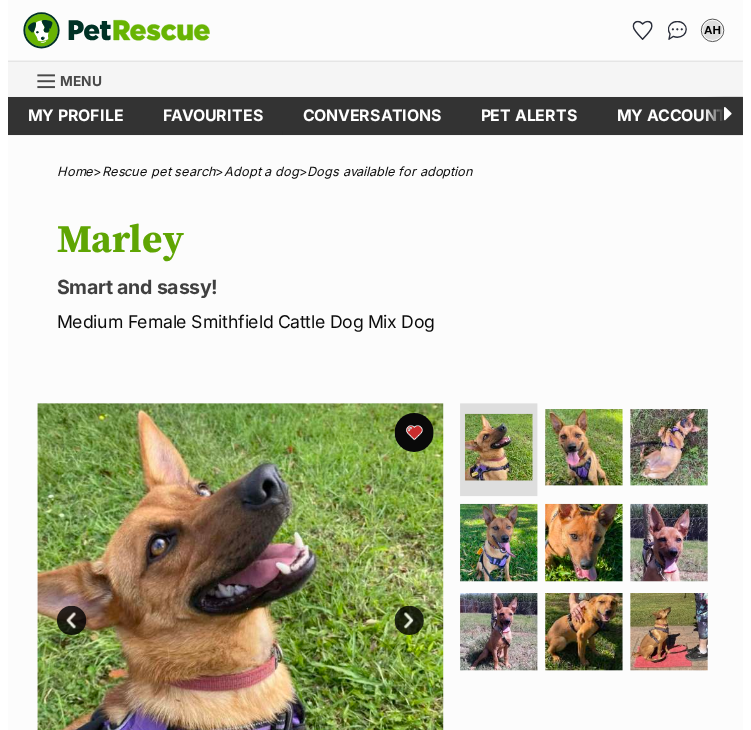 scroll, scrollTop: 0, scrollLeft: 0, axis: both 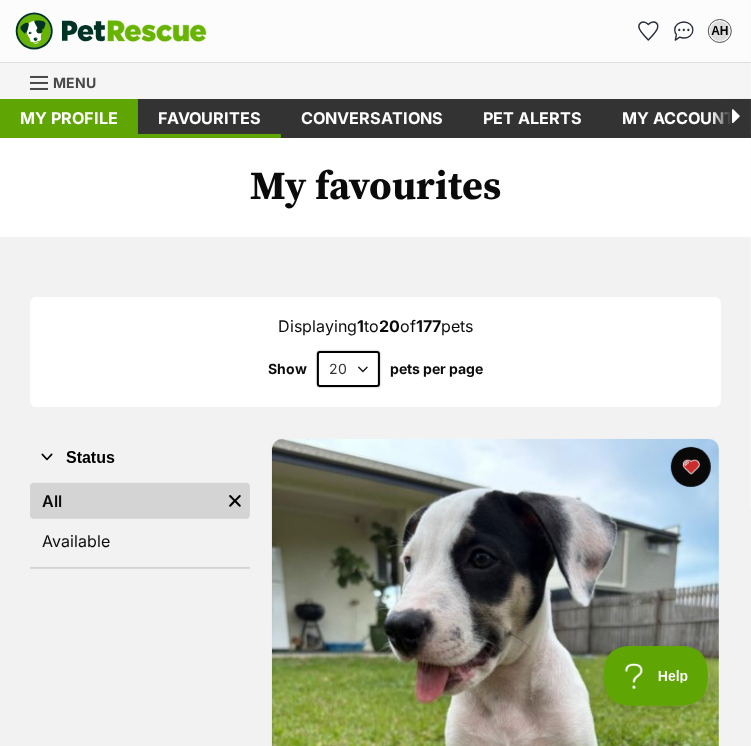 click on "My profile" at bounding box center (69, 118) 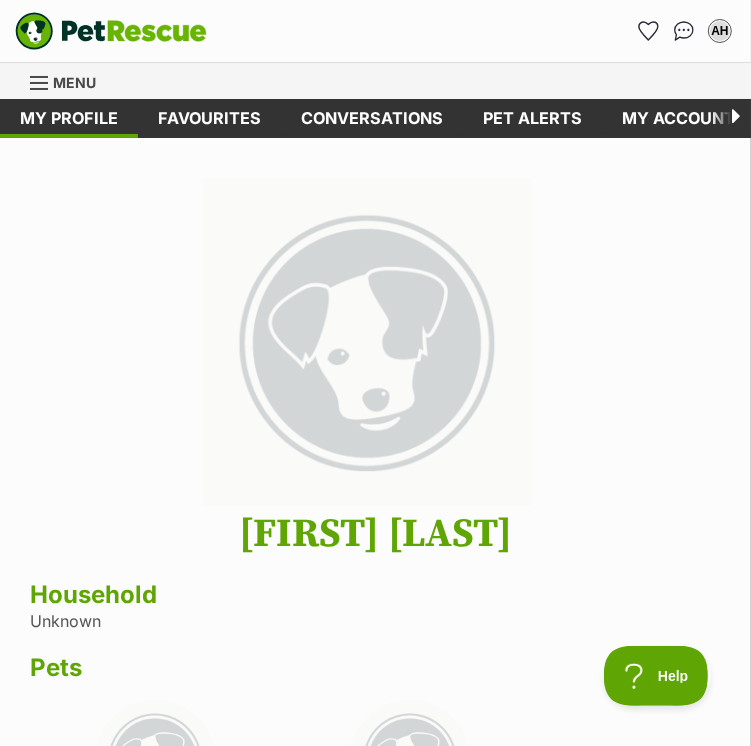 scroll, scrollTop: 0, scrollLeft: 0, axis: both 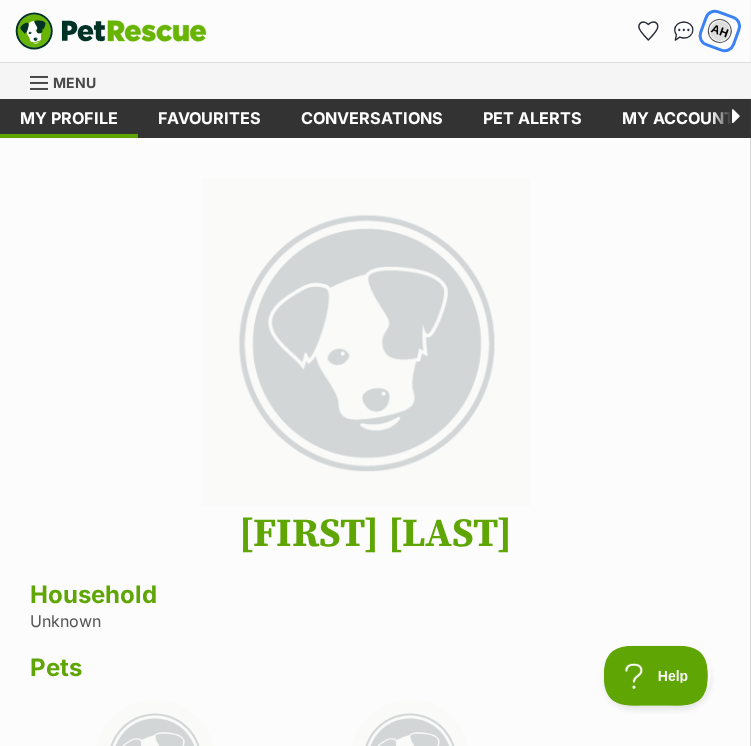 click on "AH" at bounding box center (720, 31) 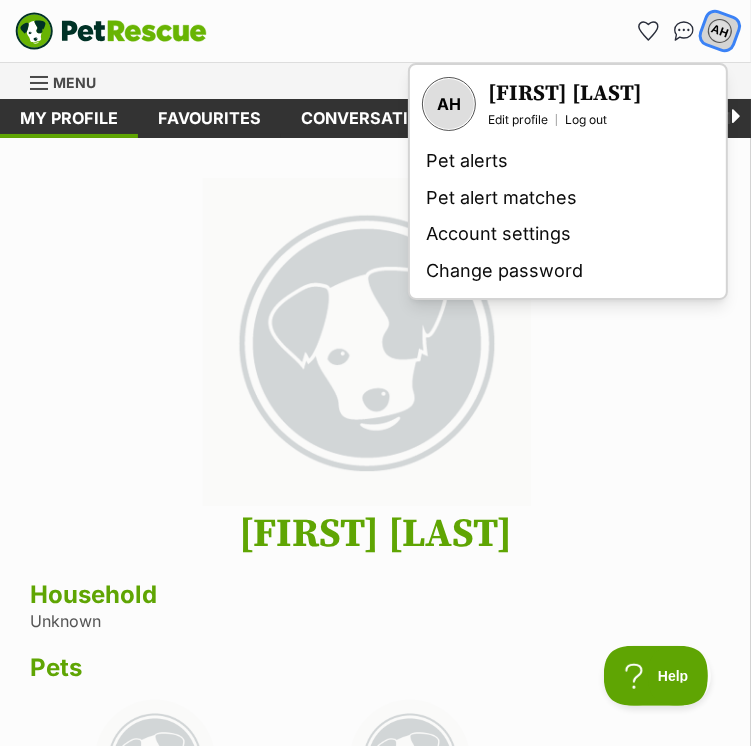 scroll, scrollTop: 0, scrollLeft: 0, axis: both 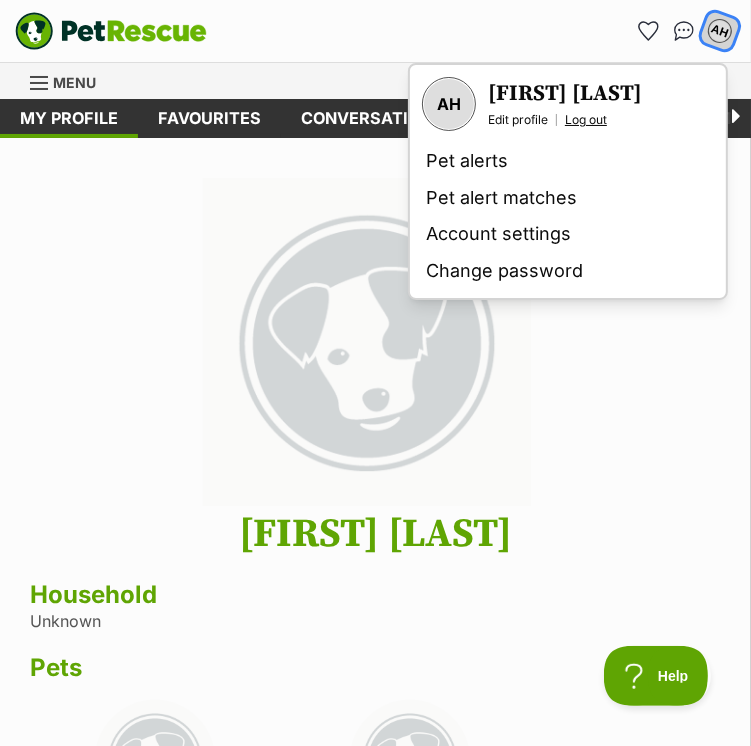click on "Log out" at bounding box center [586, 120] 